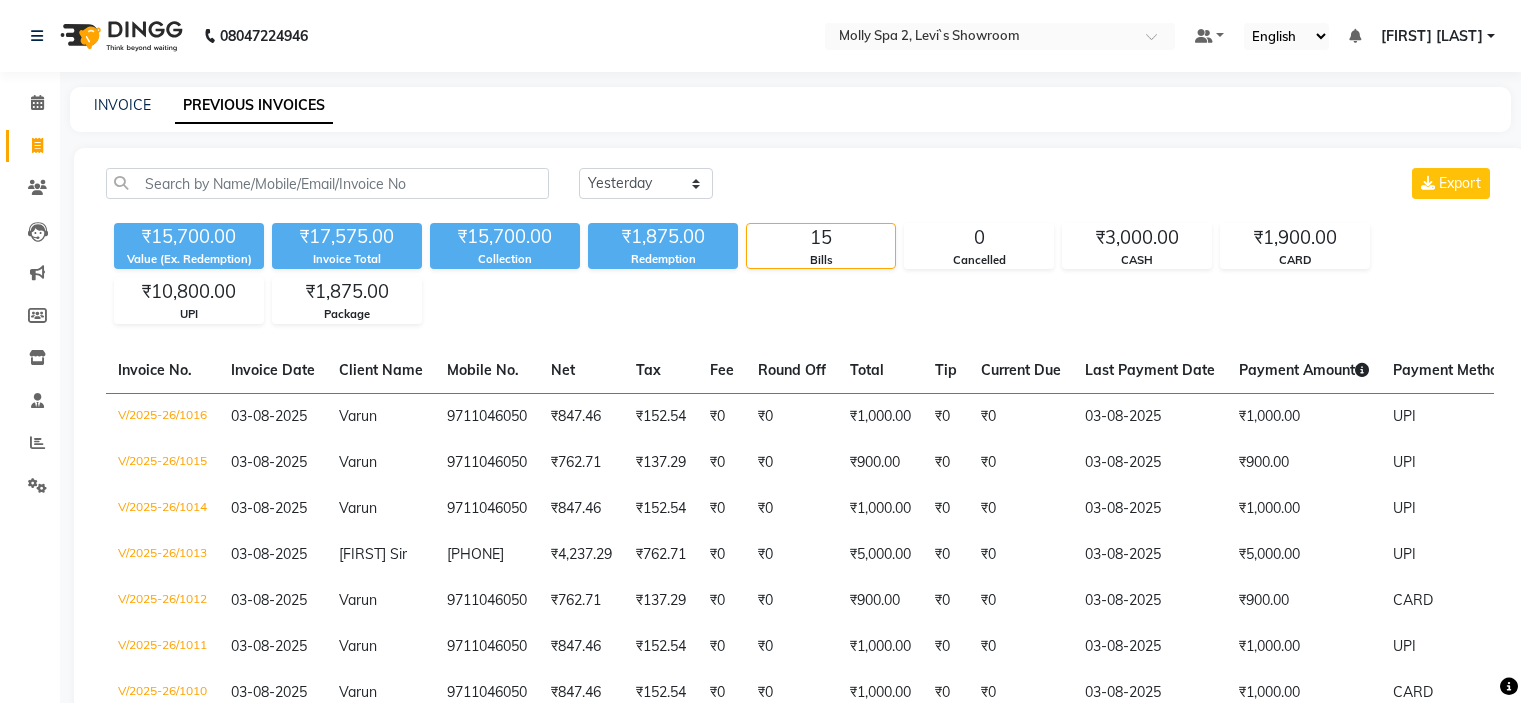 select on "yesterday" 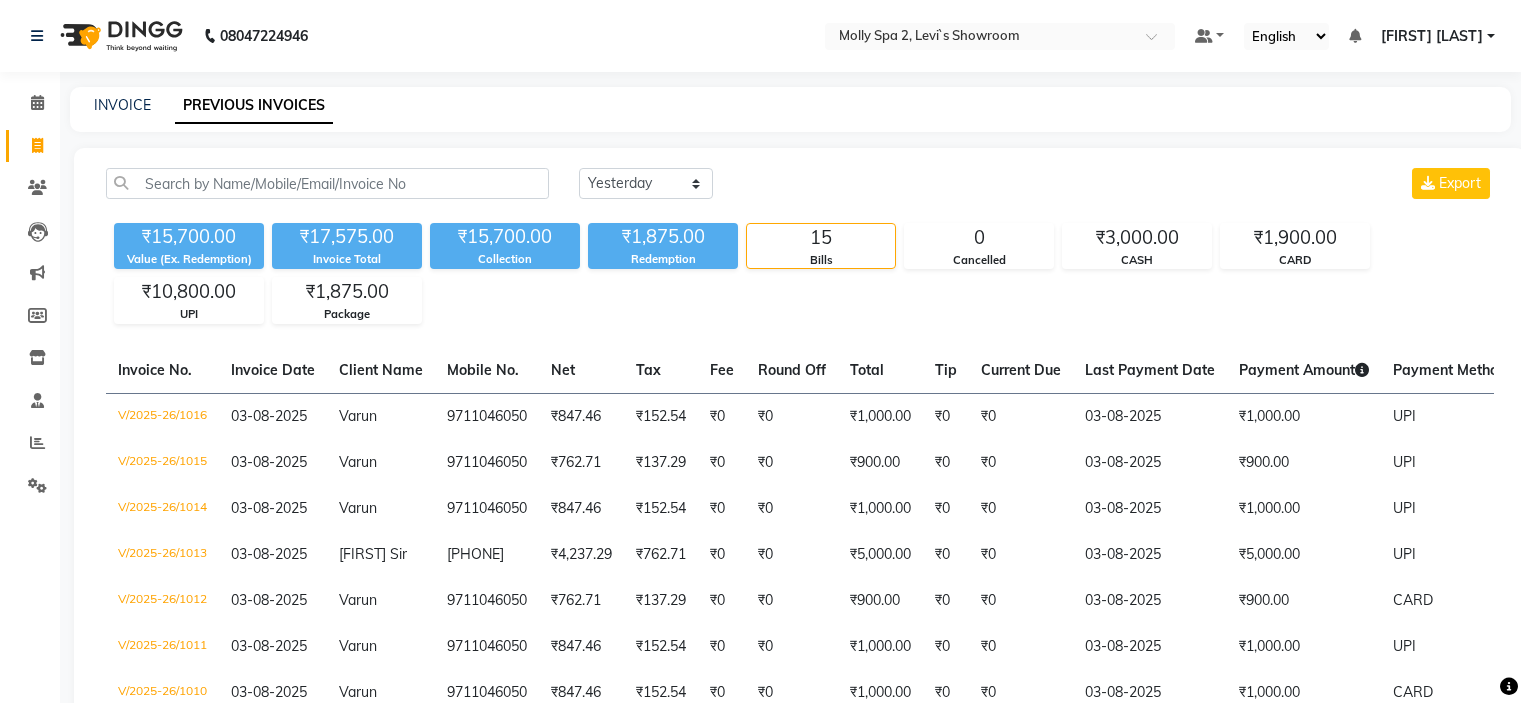 scroll, scrollTop: 0, scrollLeft: 0, axis: both 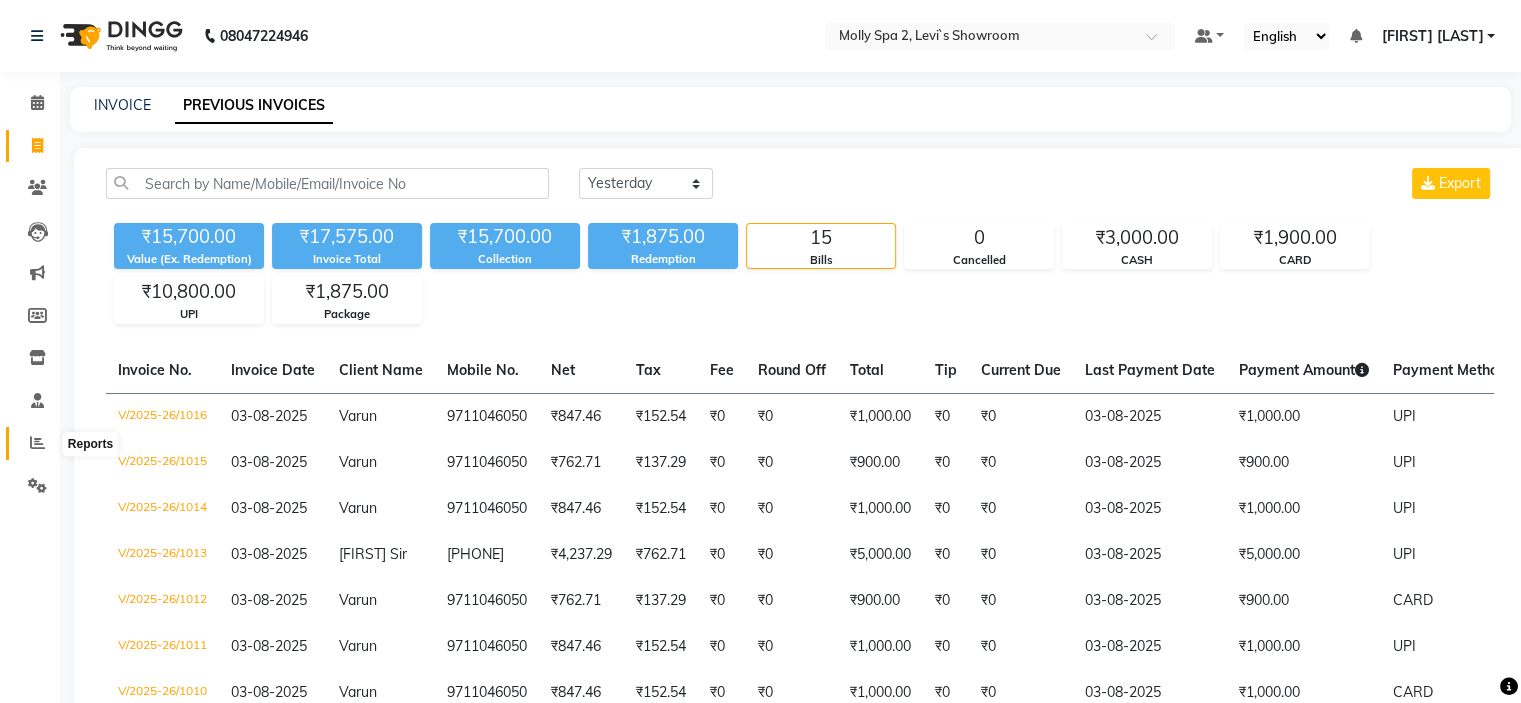 click 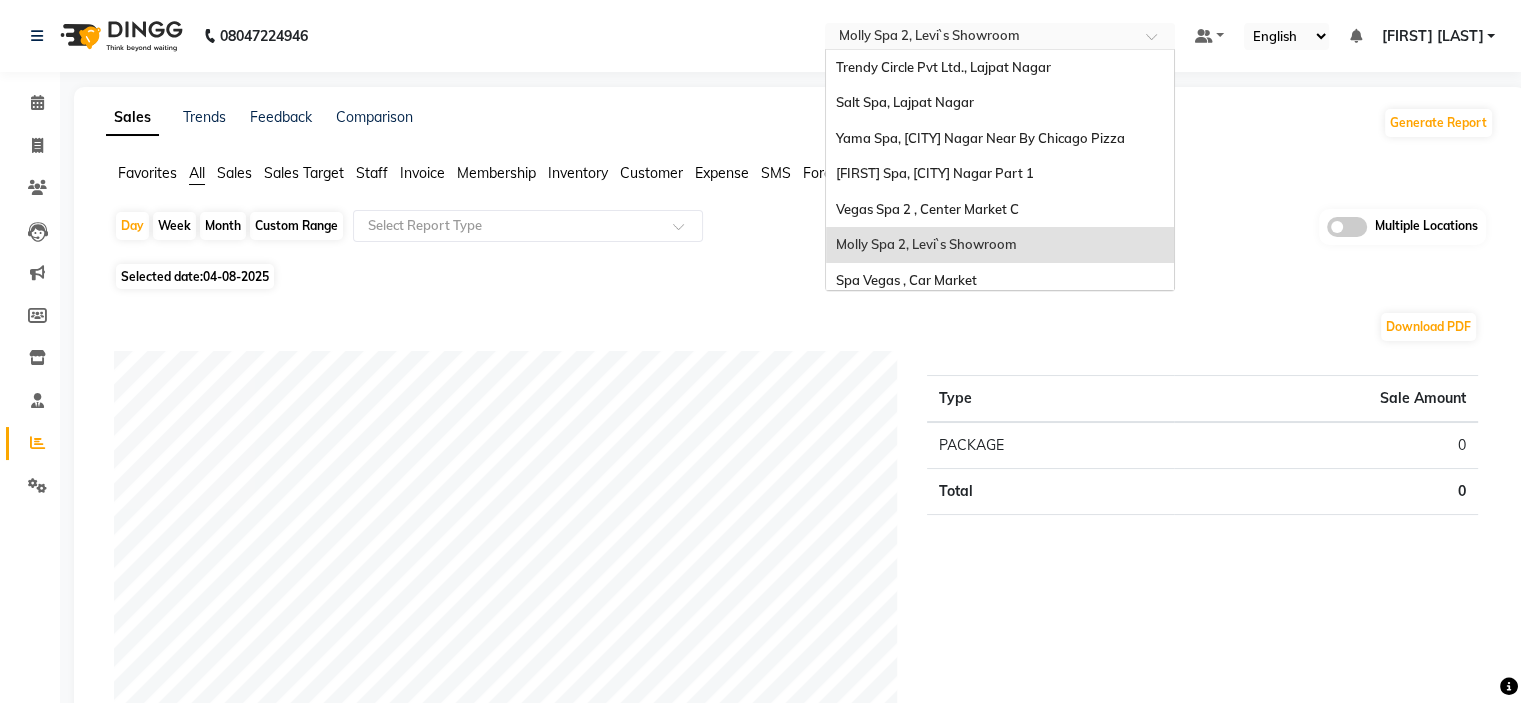 click at bounding box center [980, 38] 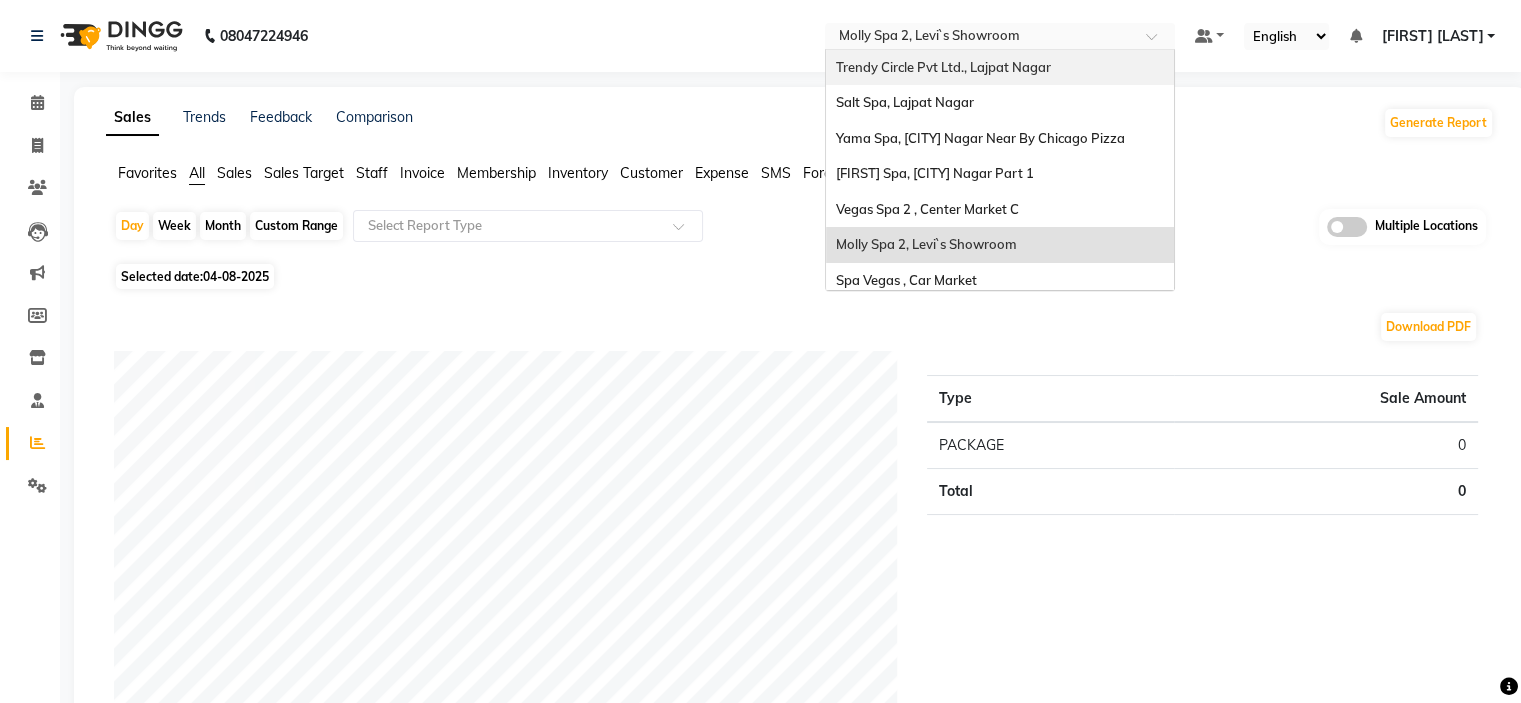 click on "Trendy Circle Pvt Ltd., Lajpat Nagar" at bounding box center (943, 67) 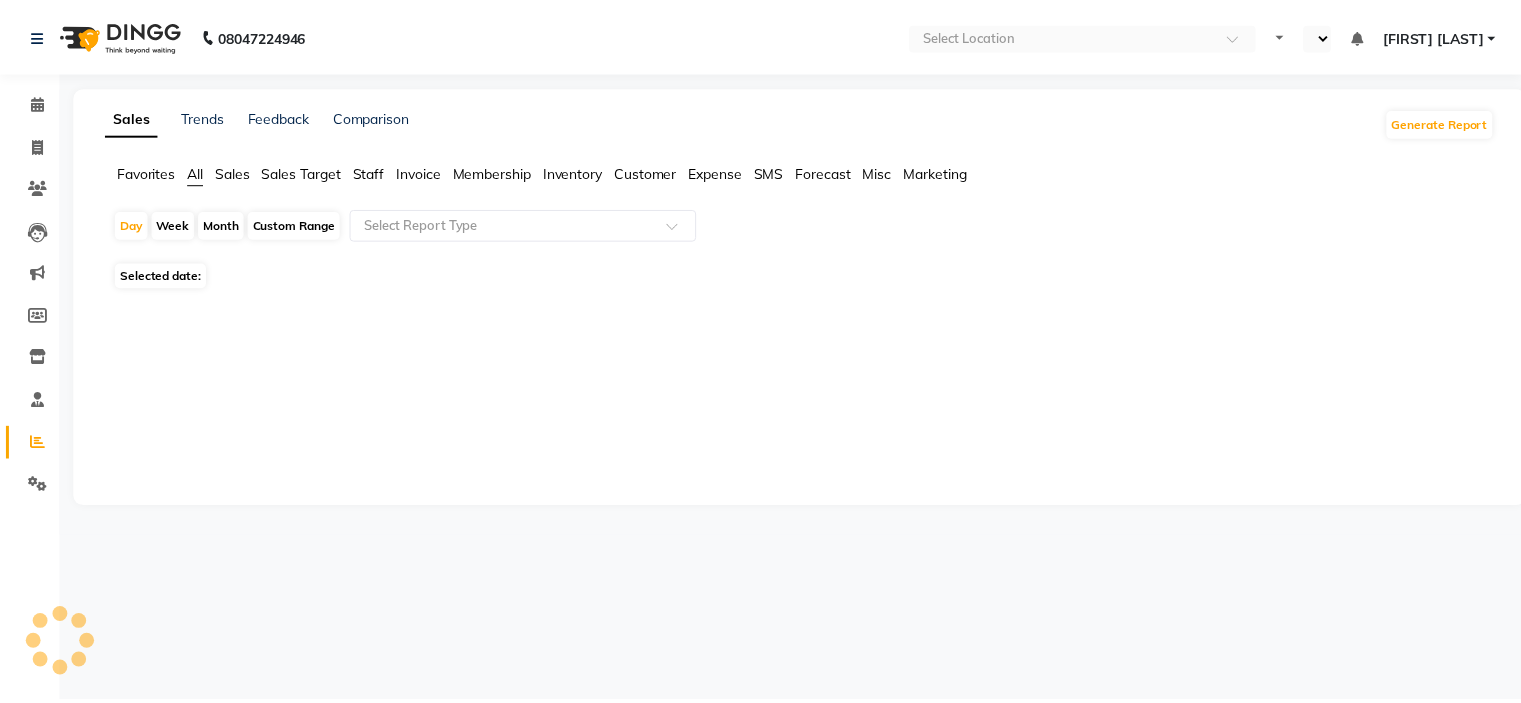 scroll, scrollTop: 0, scrollLeft: 0, axis: both 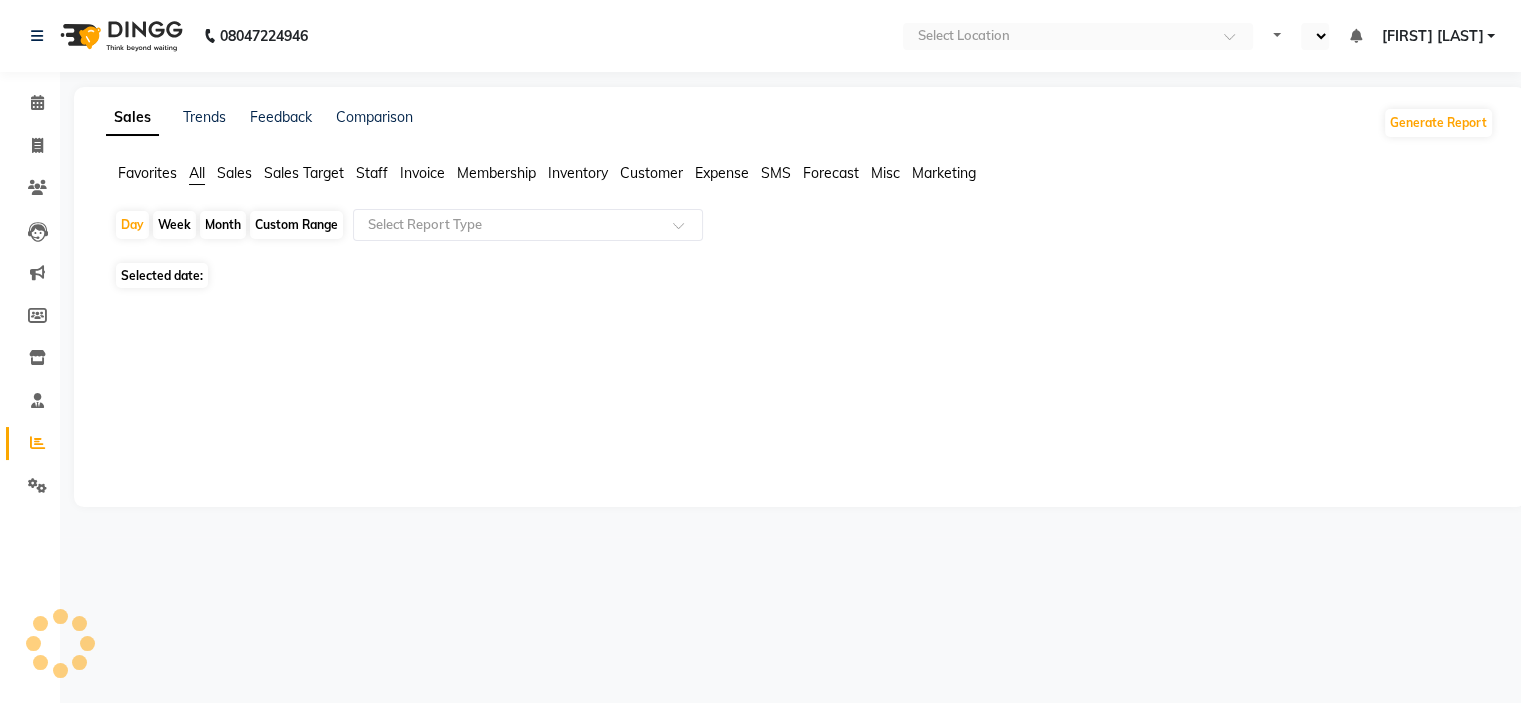 select on "en" 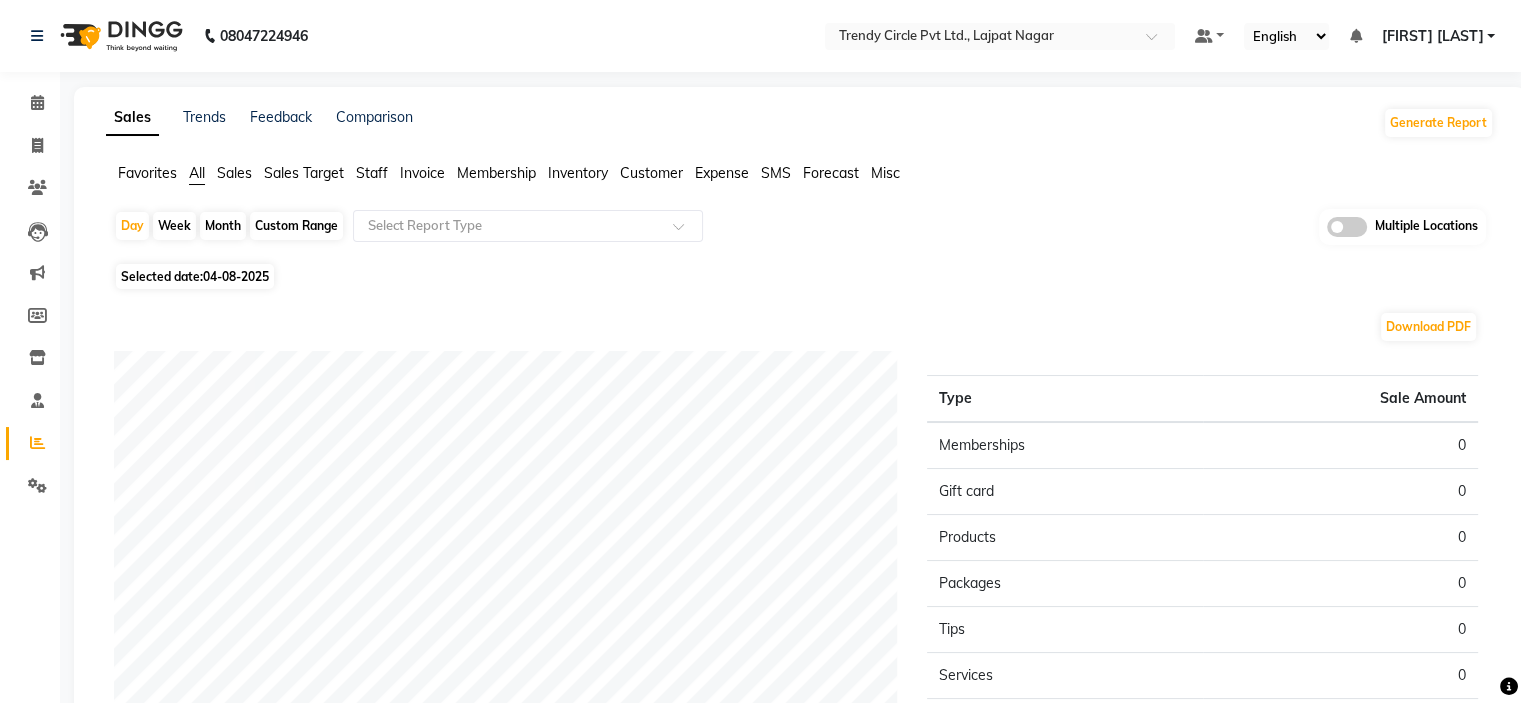 click on "Multiple Locations" 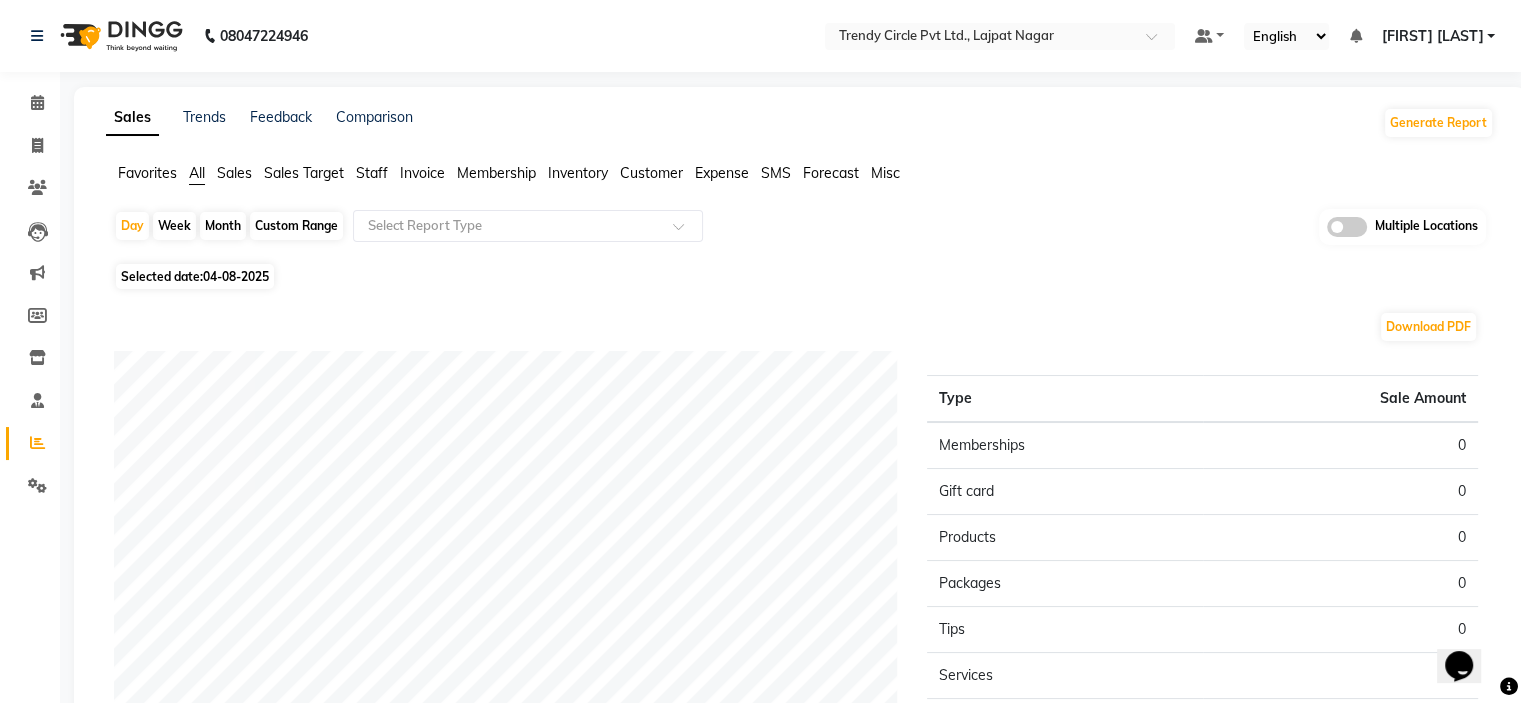 scroll, scrollTop: 0, scrollLeft: 0, axis: both 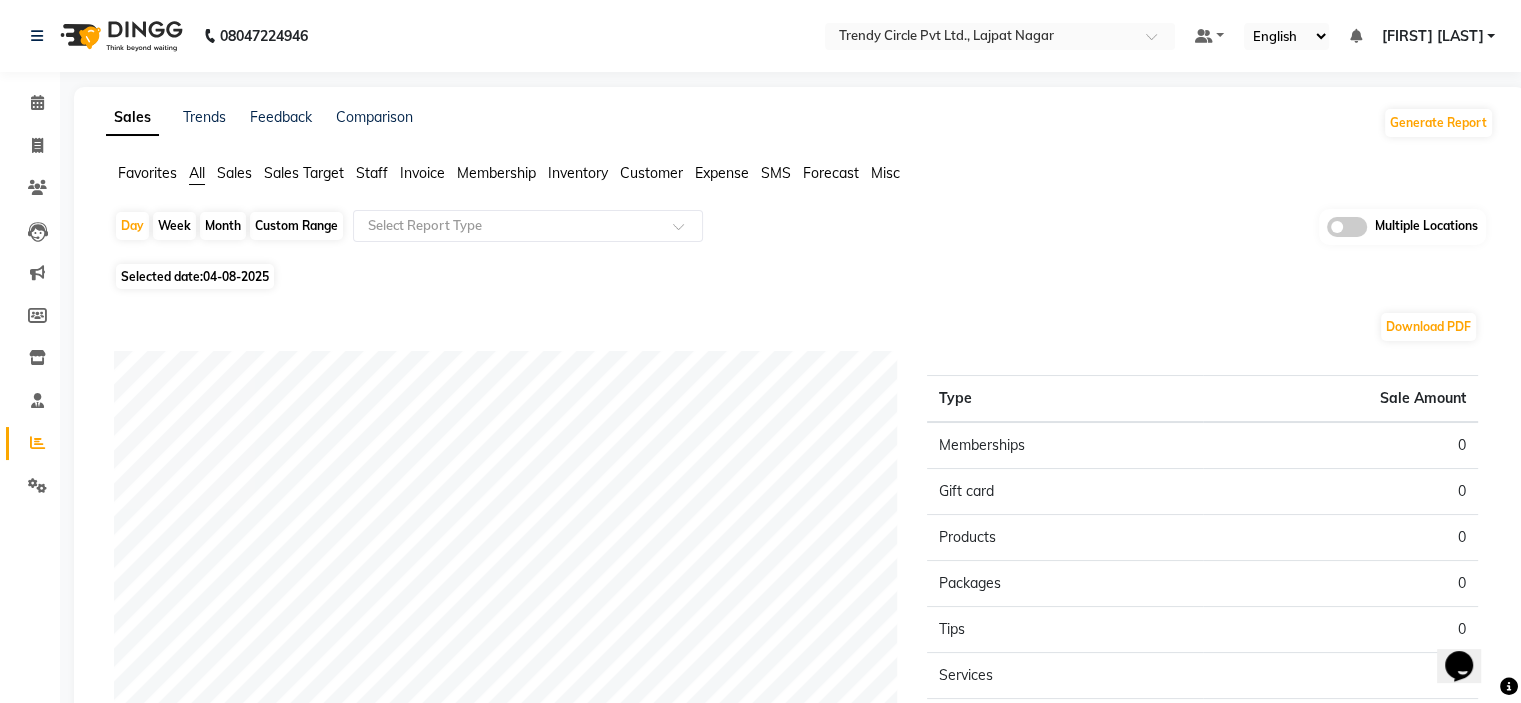click 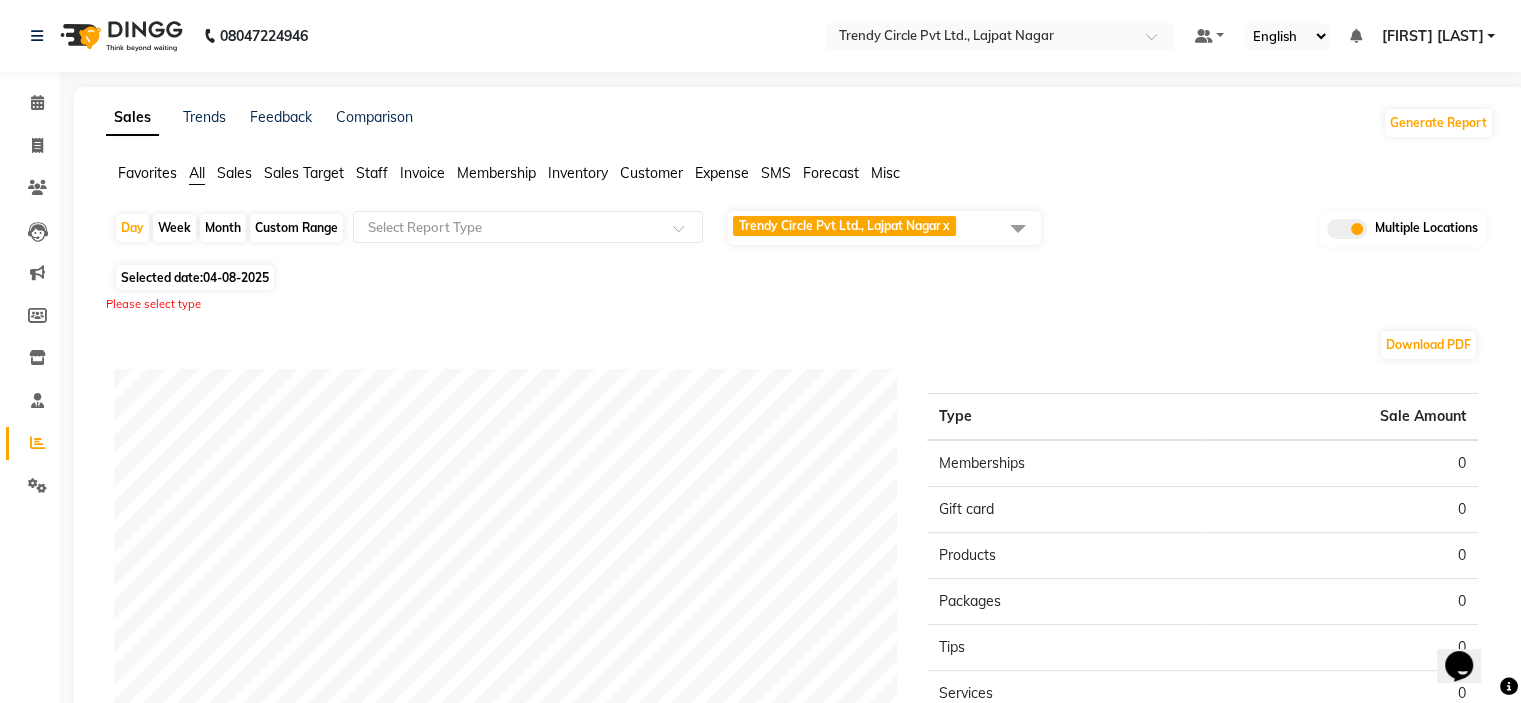 click on "Trendy Circle Pvt Ltd., Lajpat Nagar" 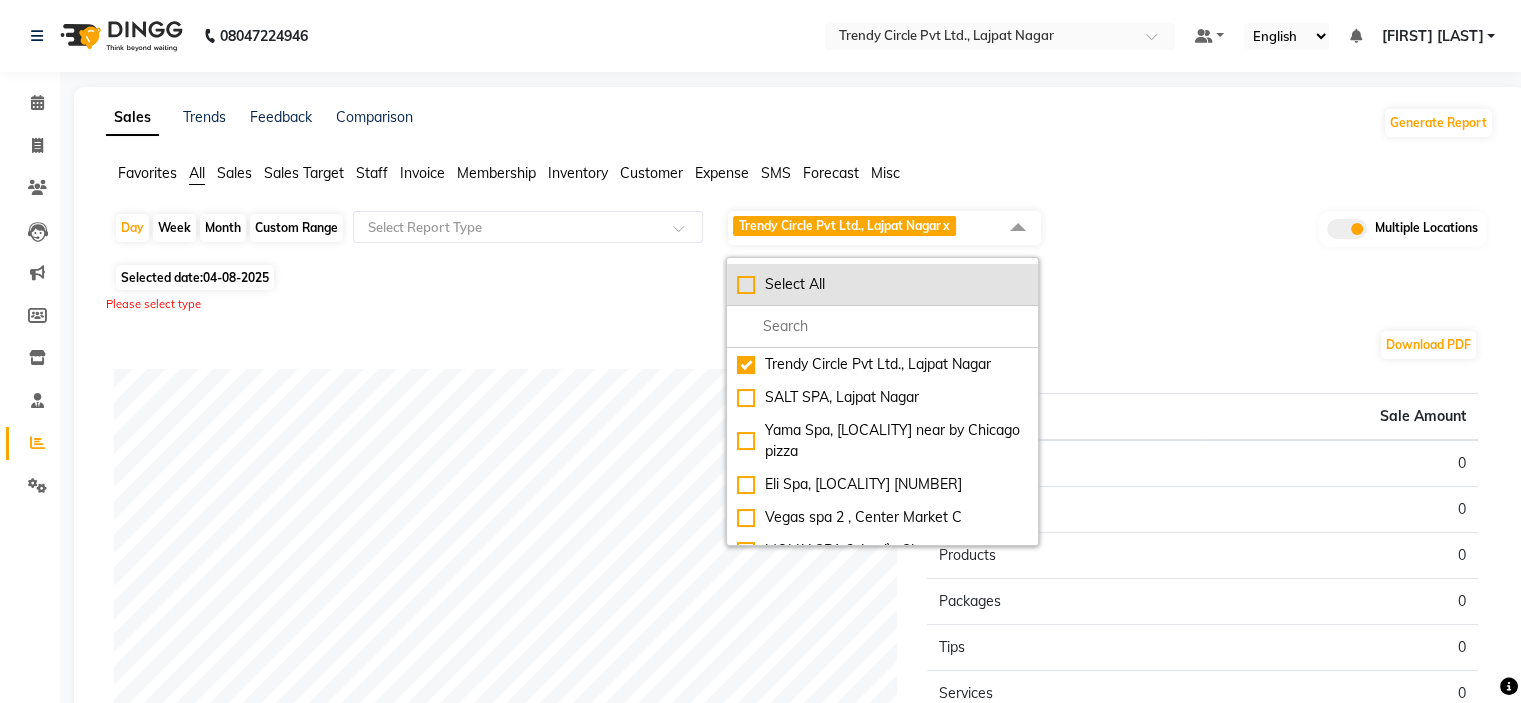 click on "Select All" 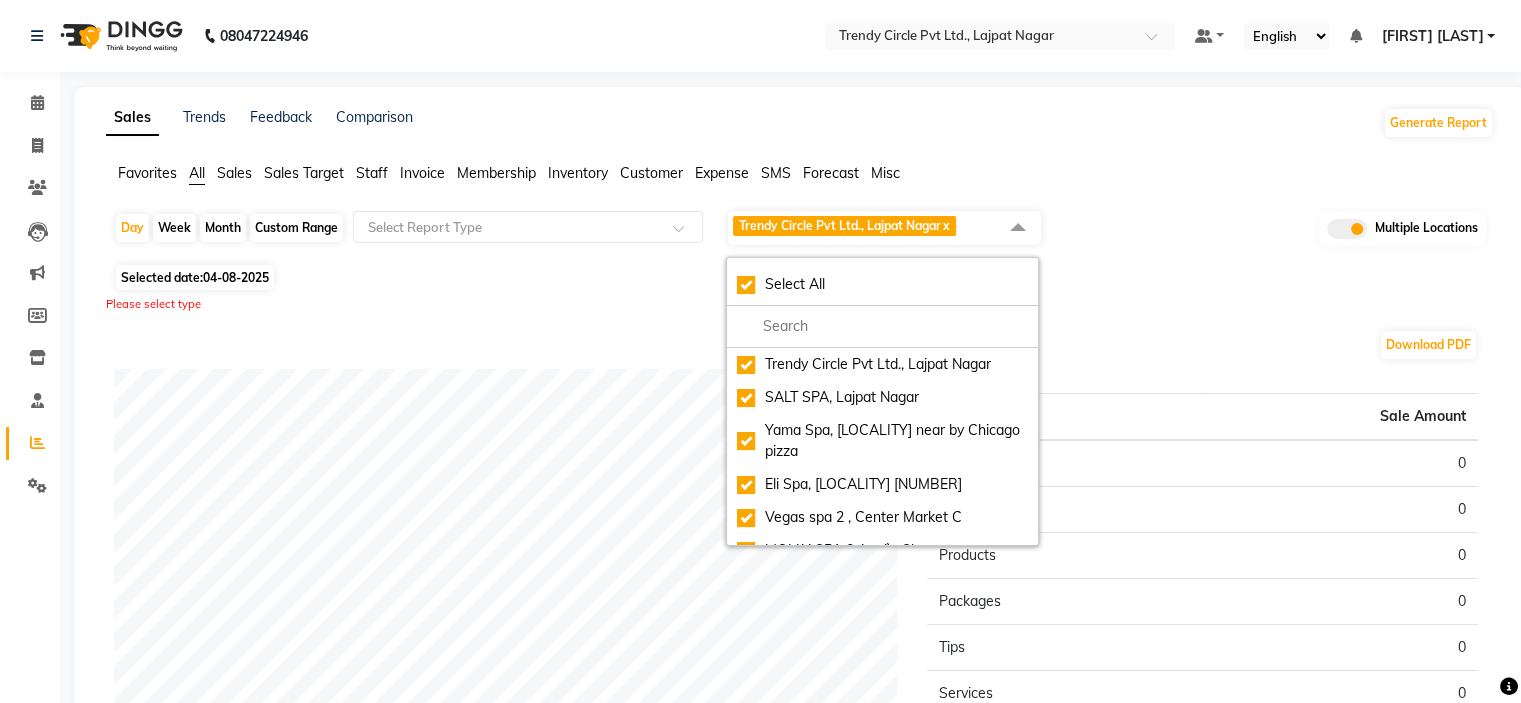 checkbox on "true" 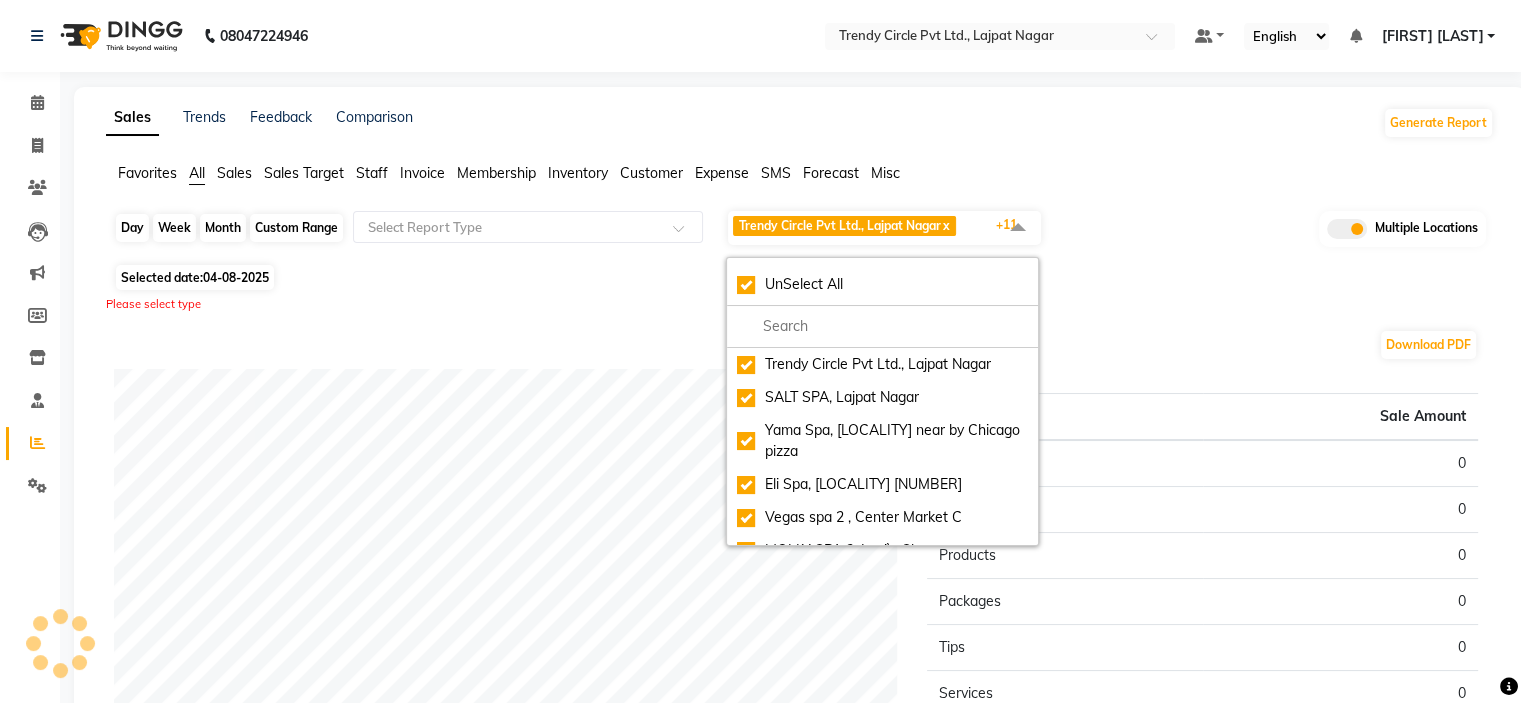 click on "Day" 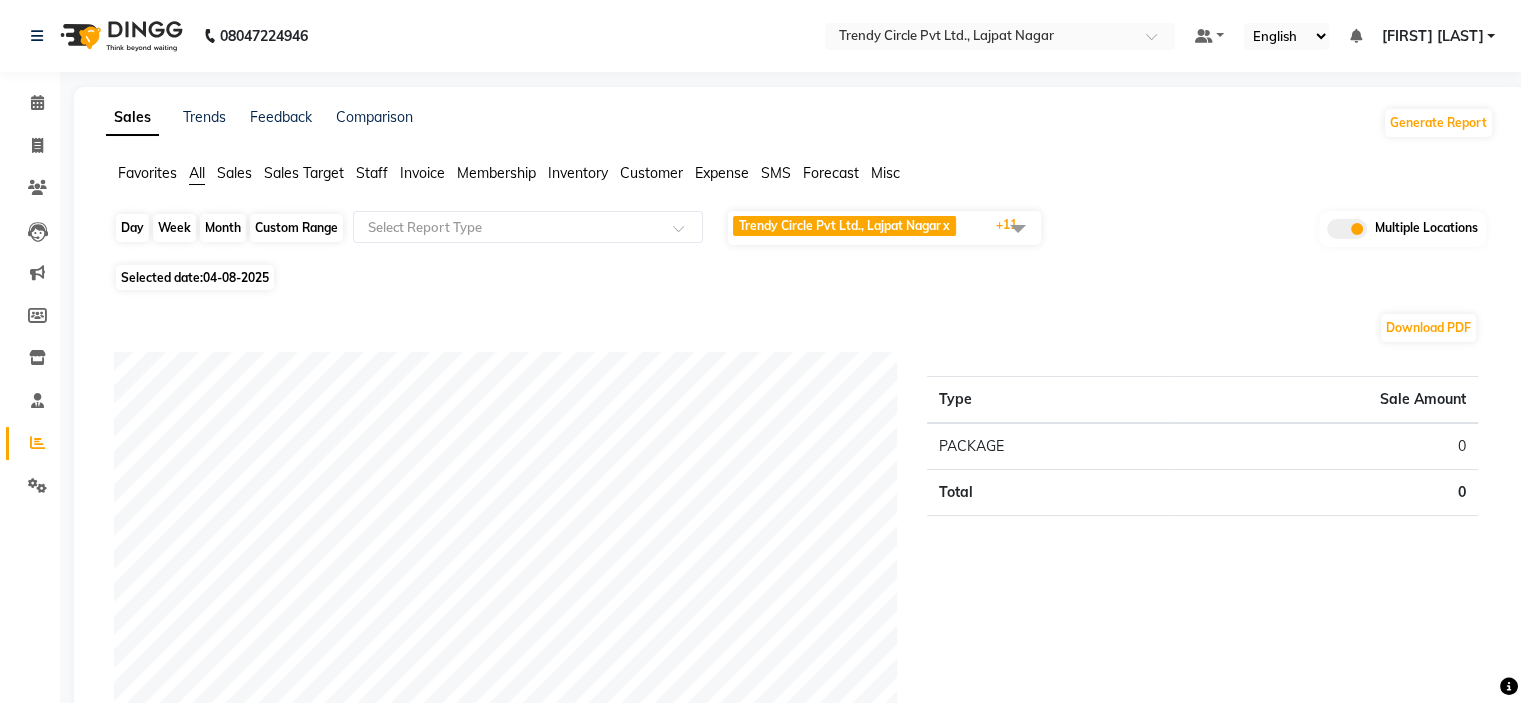 click on "Day" 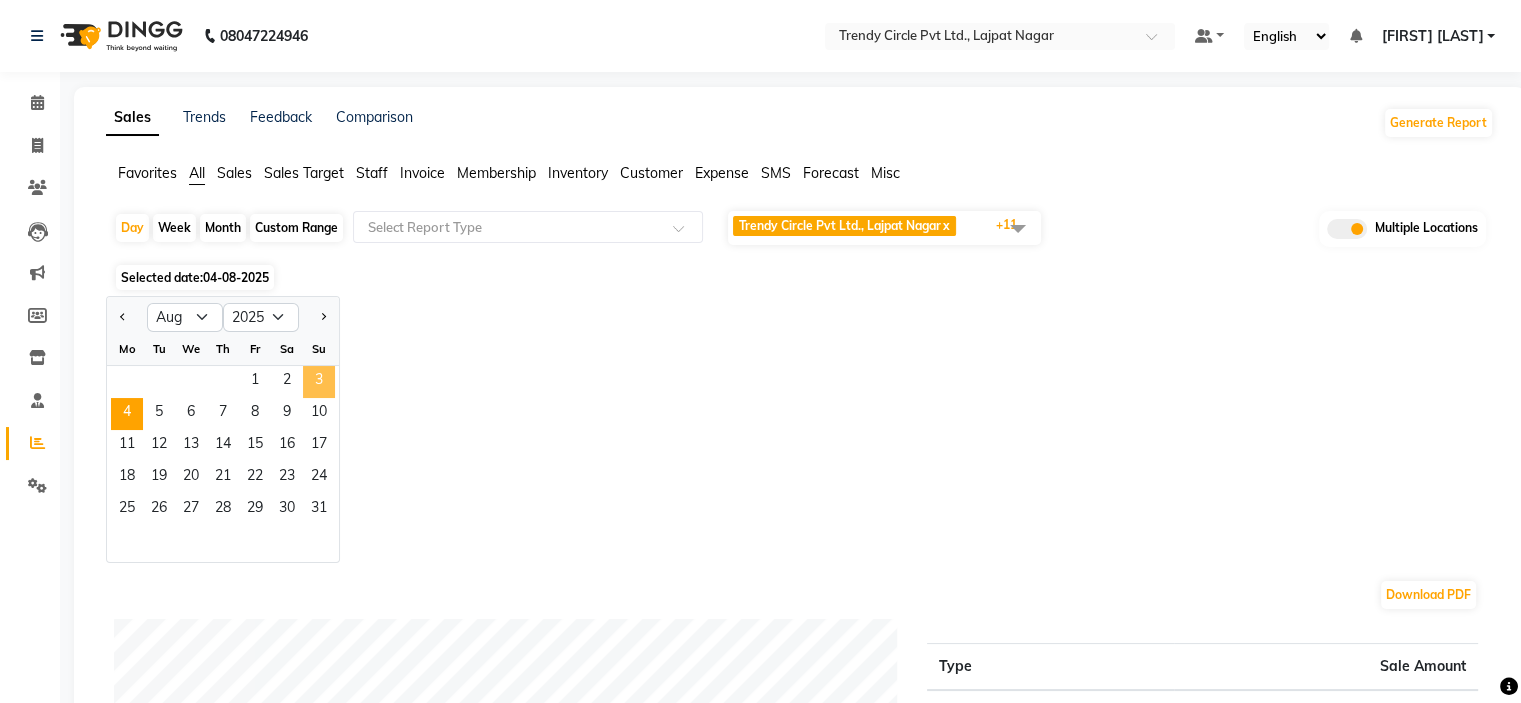 click on "3" 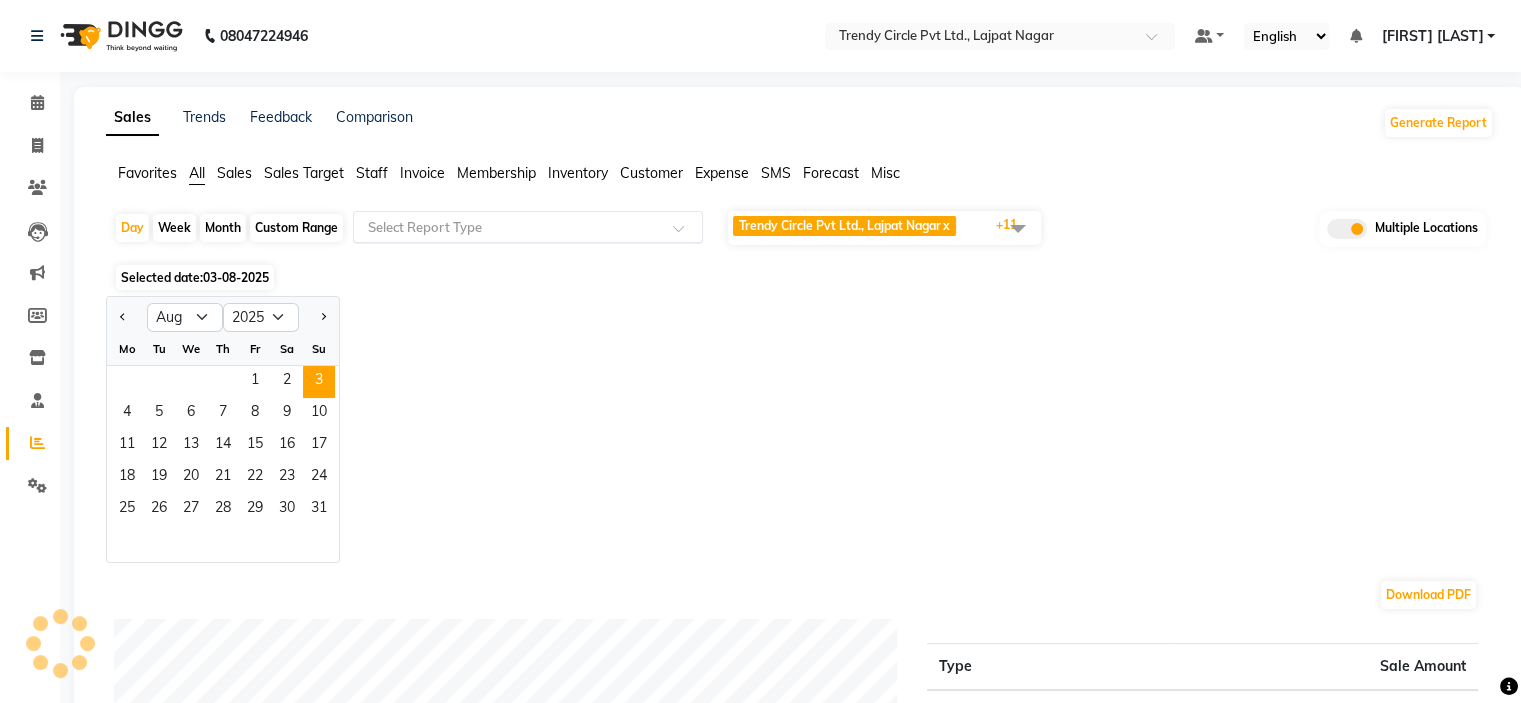 click on "Select Report Type" 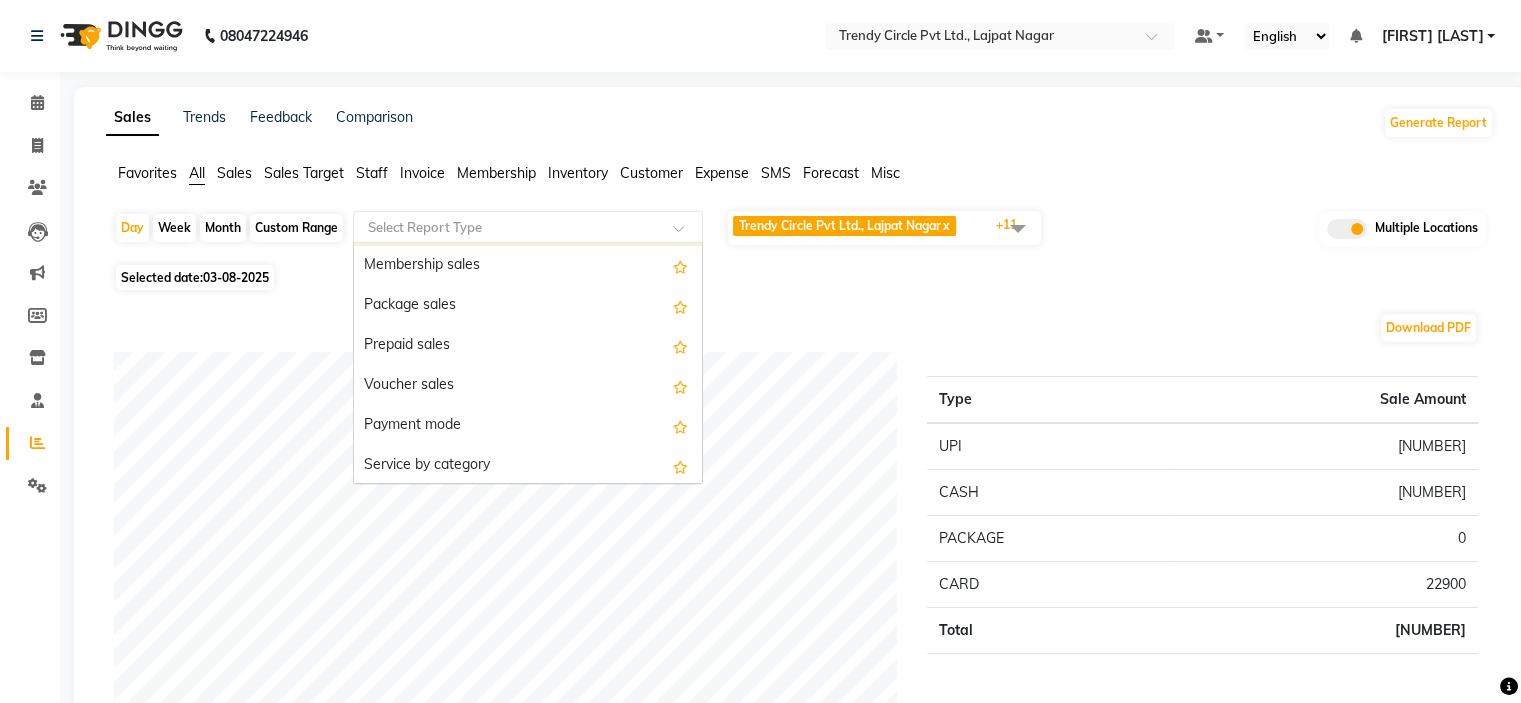 scroll, scrollTop: 200, scrollLeft: 0, axis: vertical 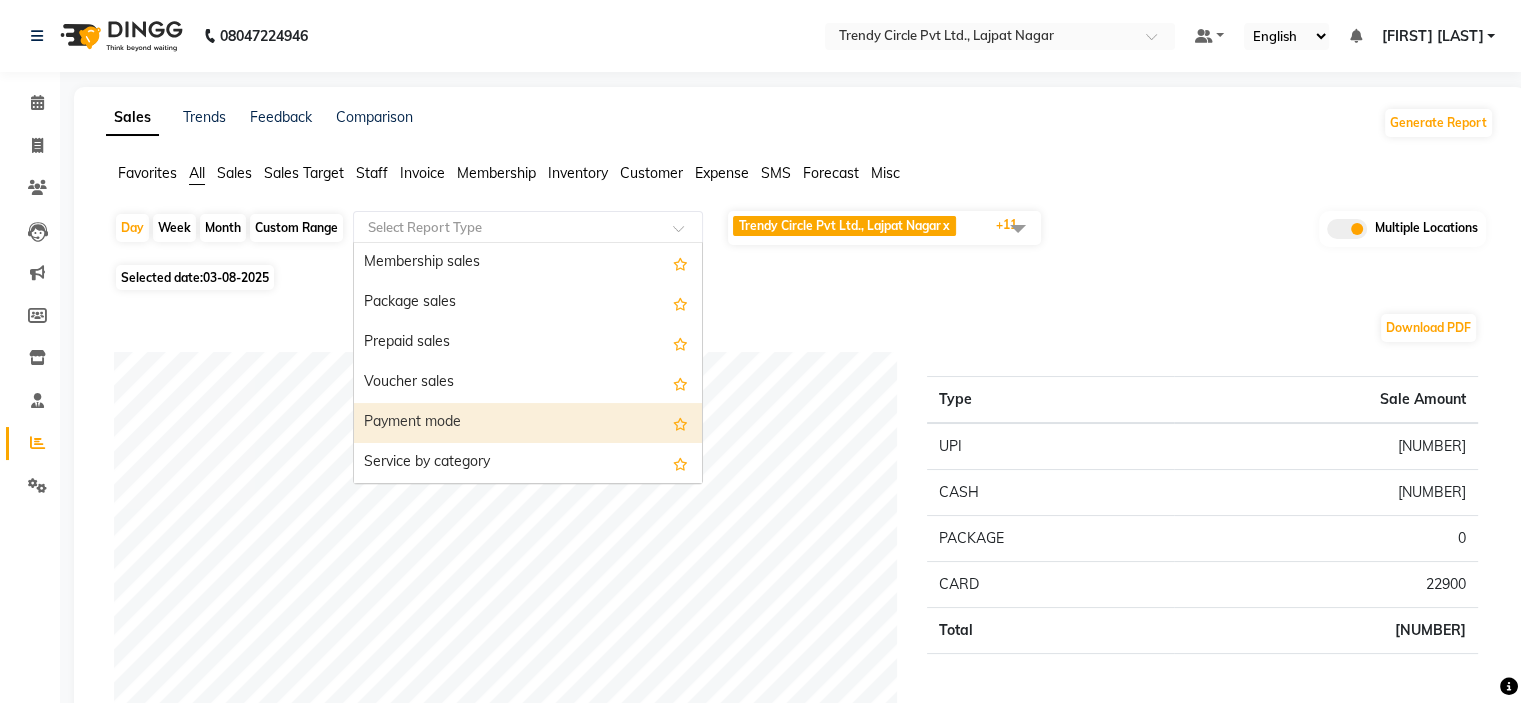 click on "Payment mode" at bounding box center (528, 423) 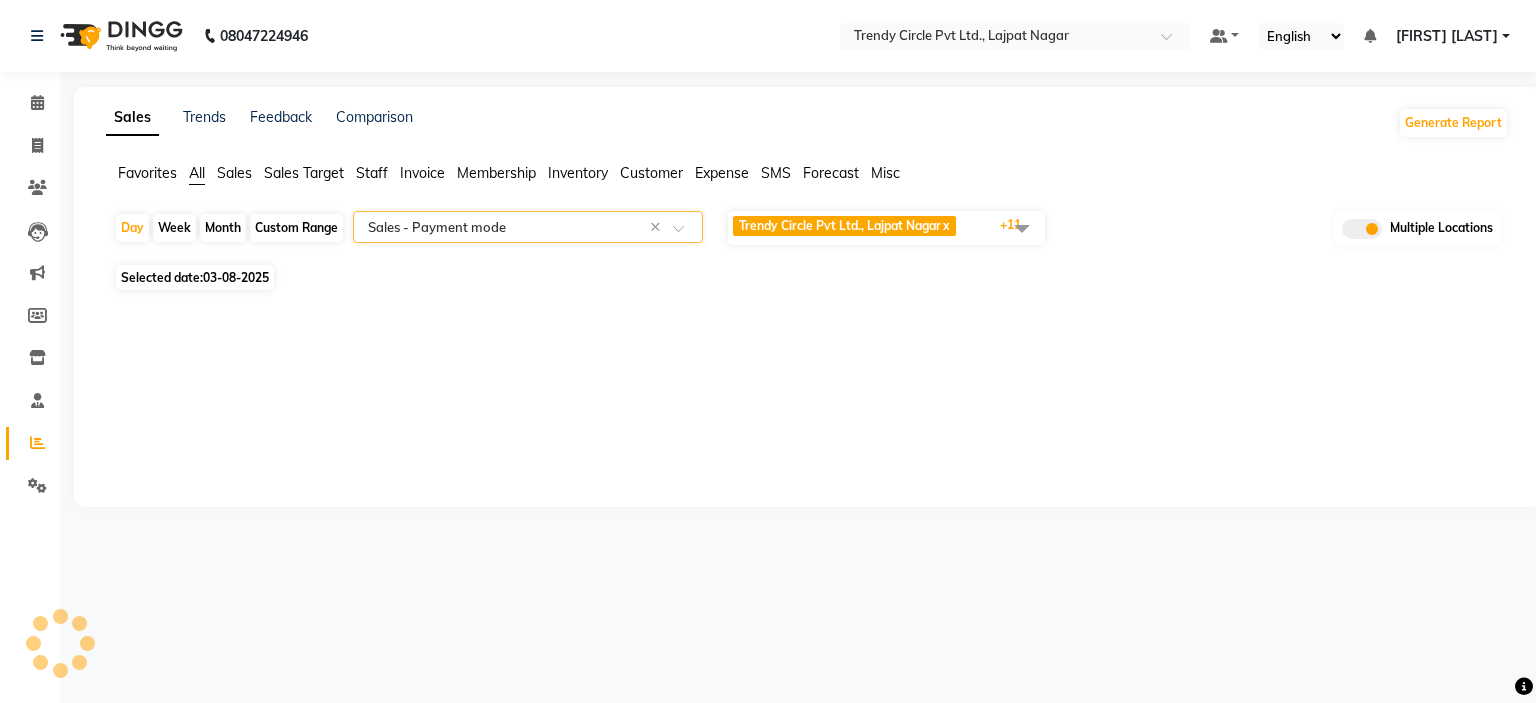 select on "full_report" 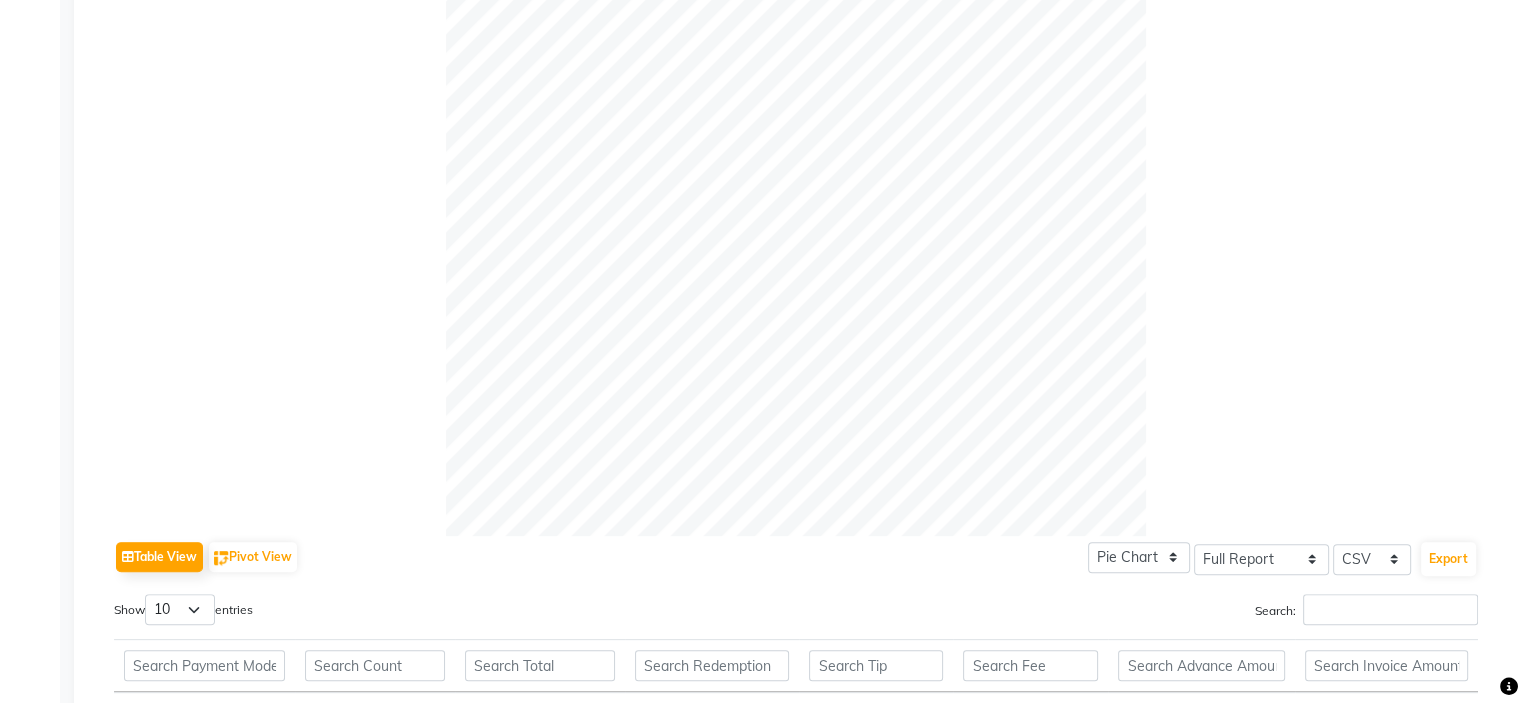 scroll, scrollTop: 844, scrollLeft: 0, axis: vertical 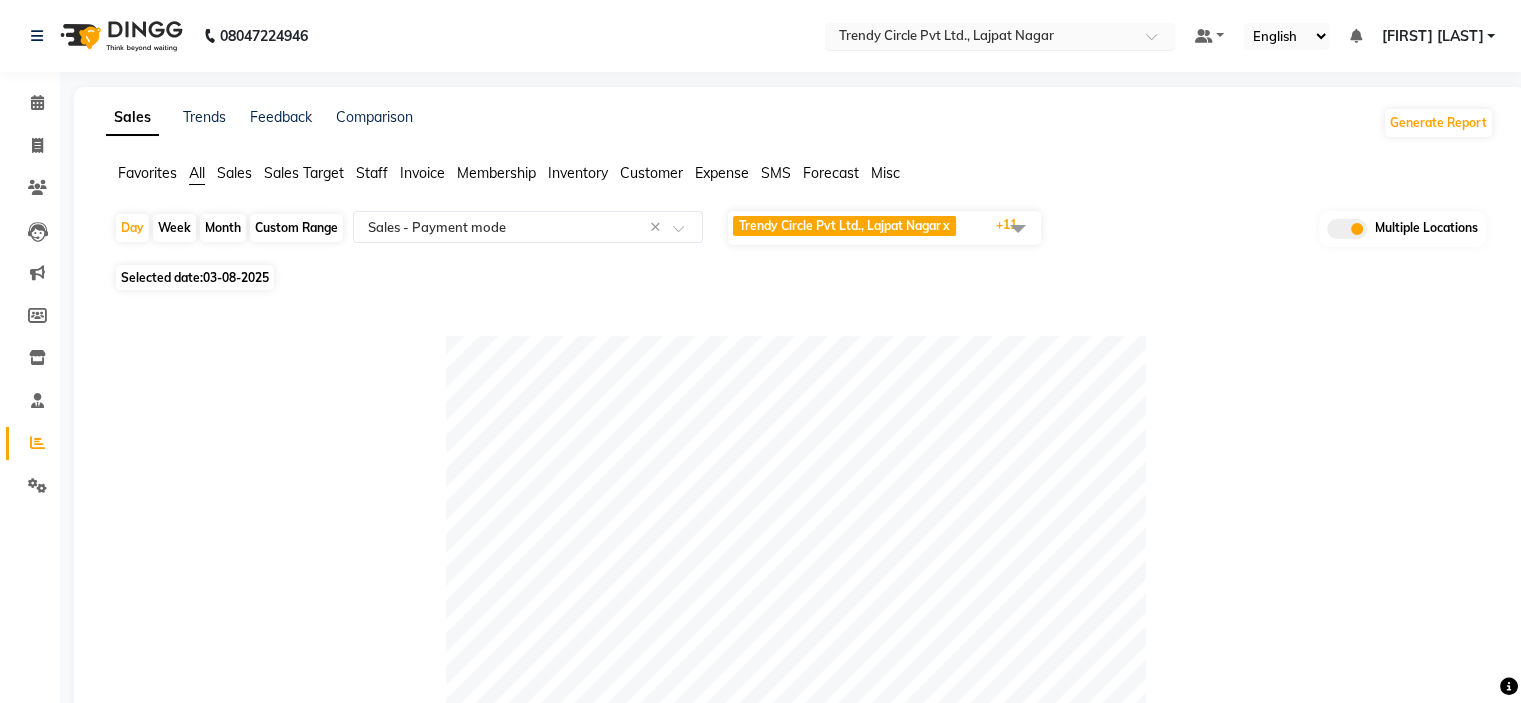 click at bounding box center [980, 38] 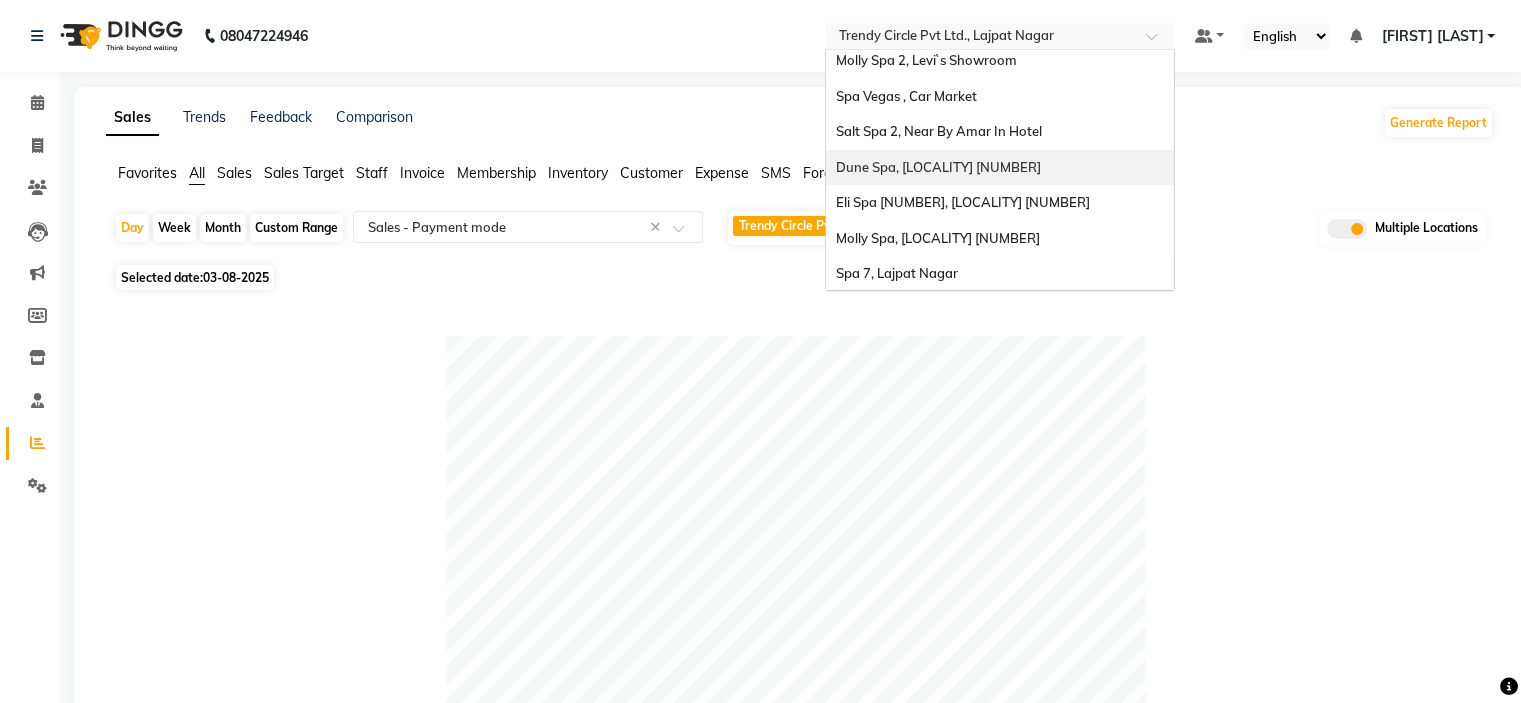 scroll, scrollTop: 185, scrollLeft: 0, axis: vertical 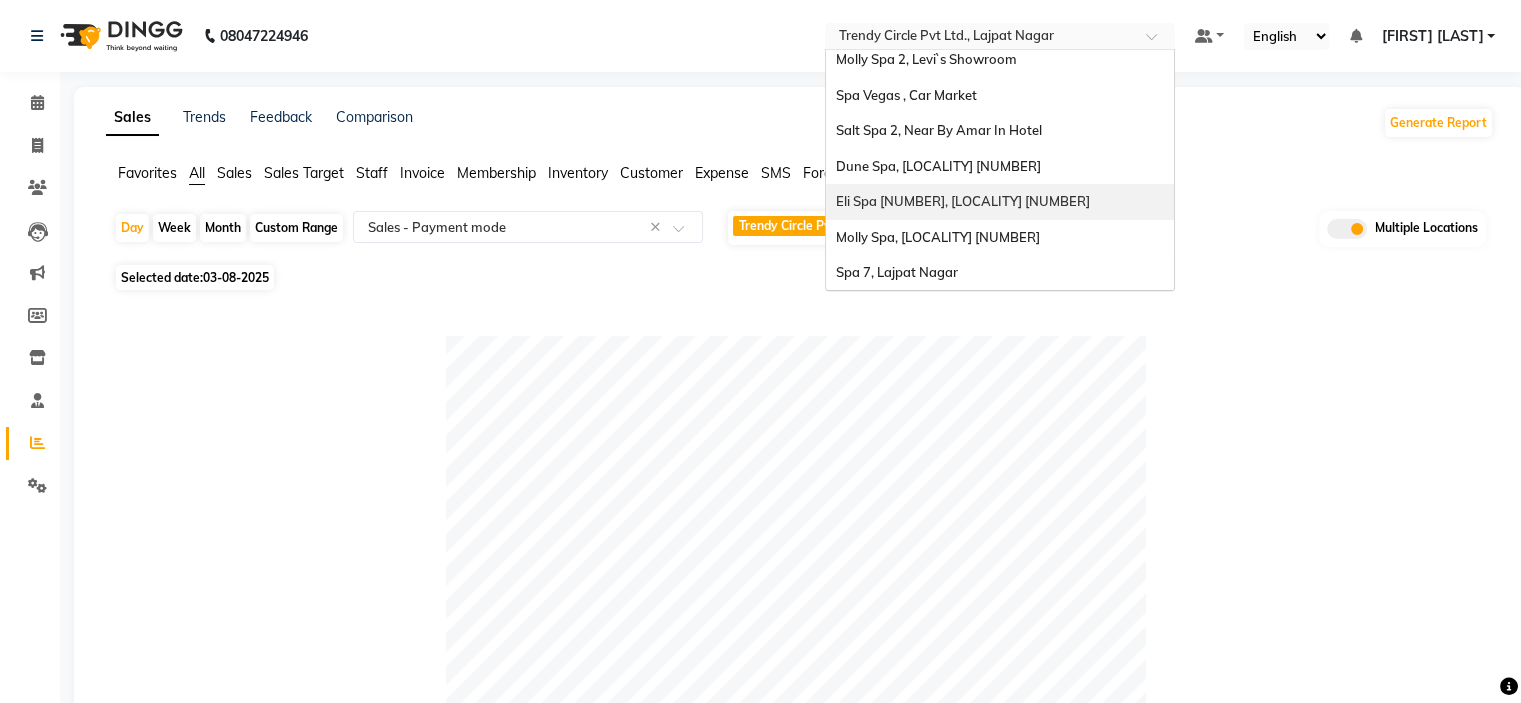click on "Eli Spa [NUMBER], [LOCALITY] [NUMBER]" at bounding box center (963, 201) 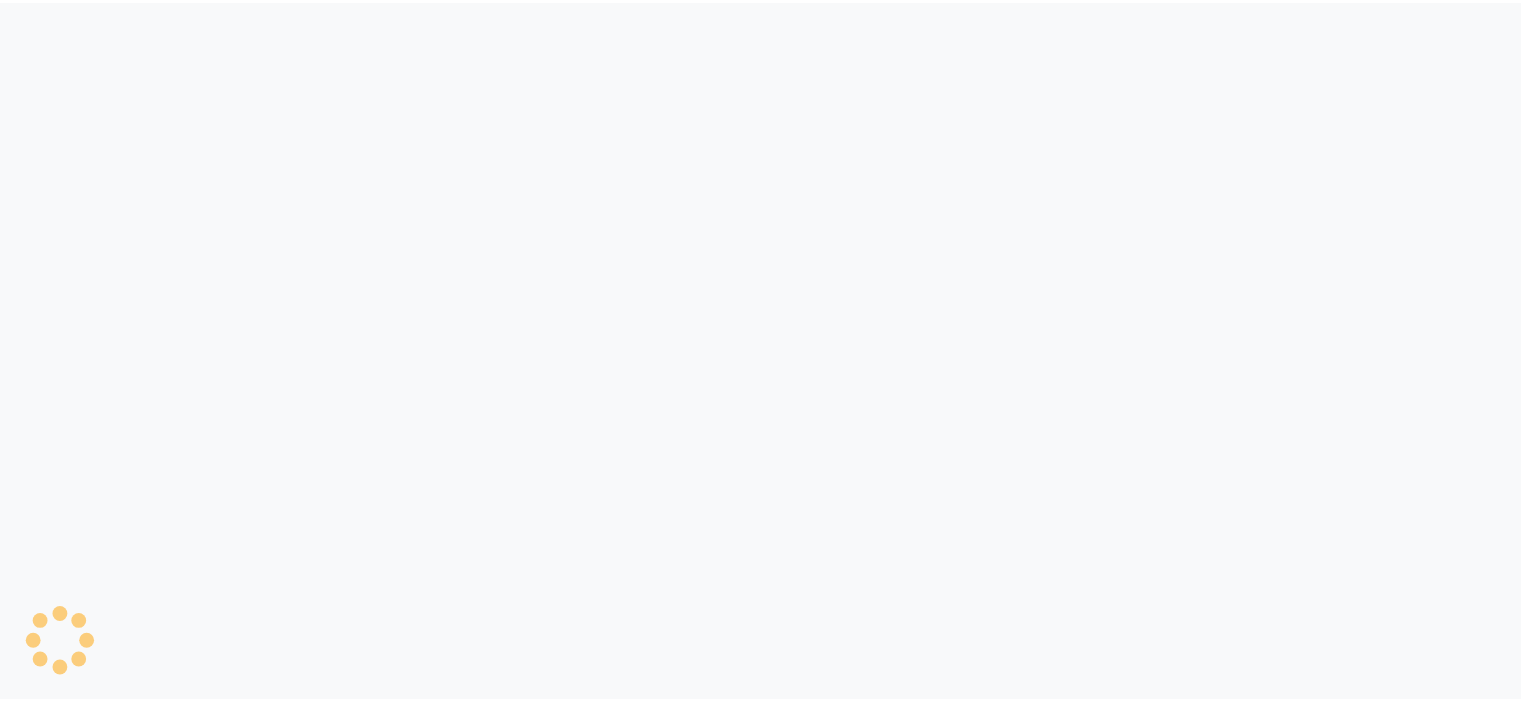 scroll, scrollTop: 0, scrollLeft: 0, axis: both 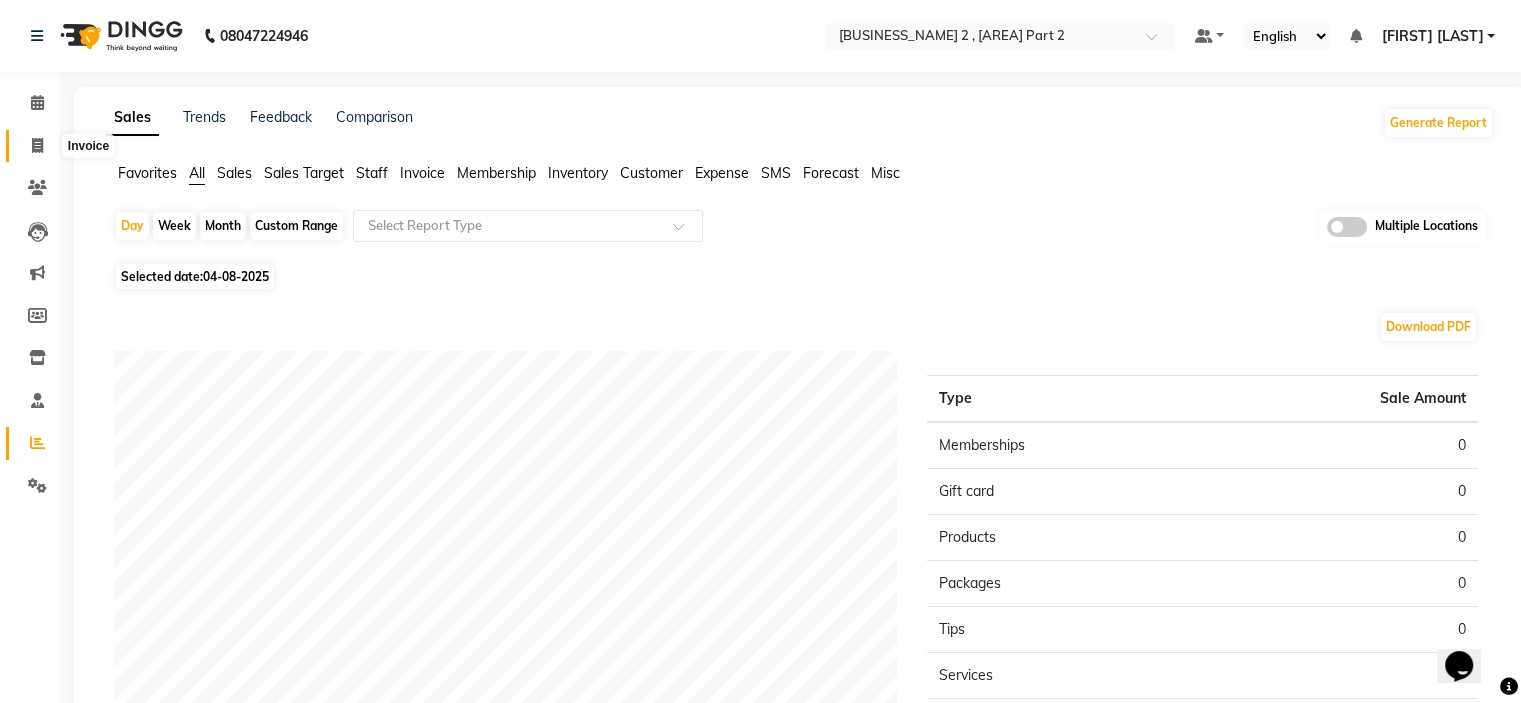 click 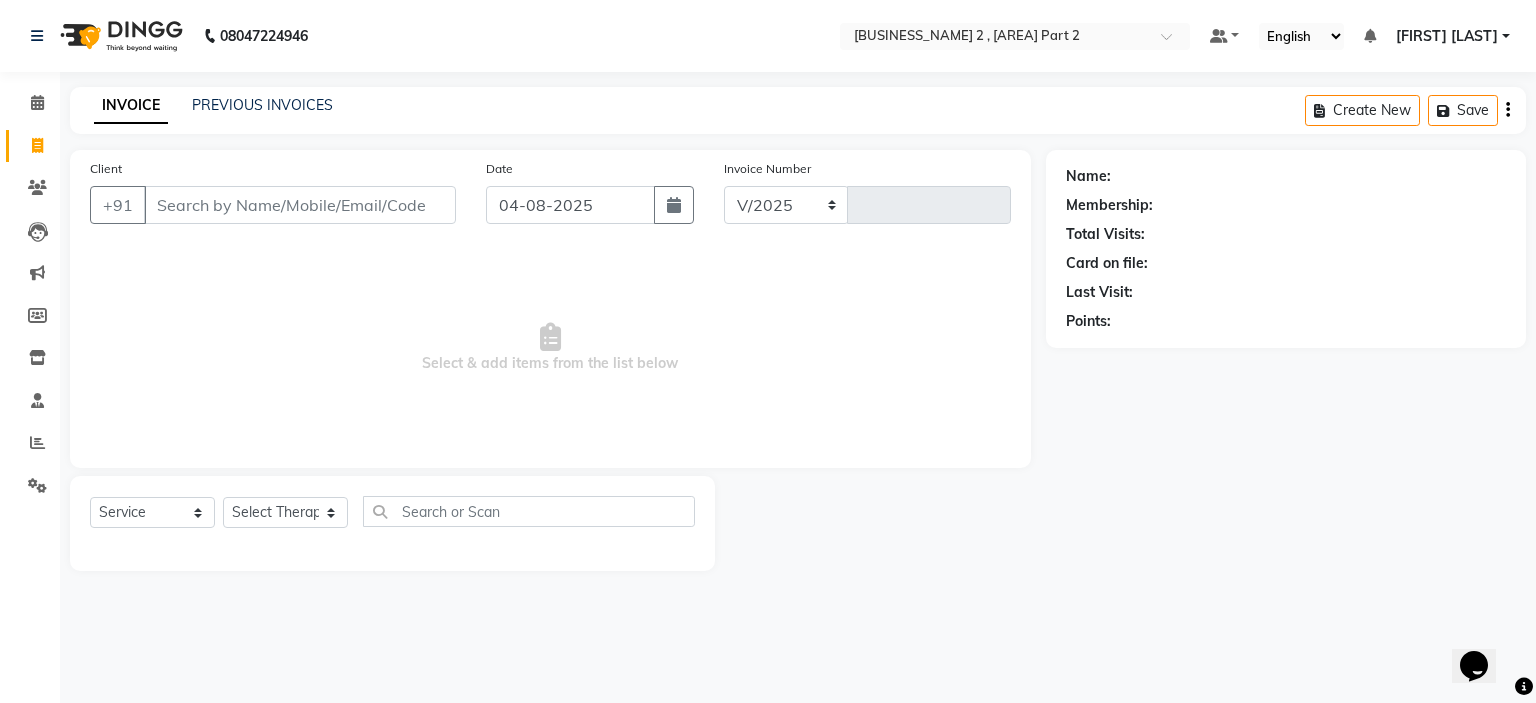 select on "7611" 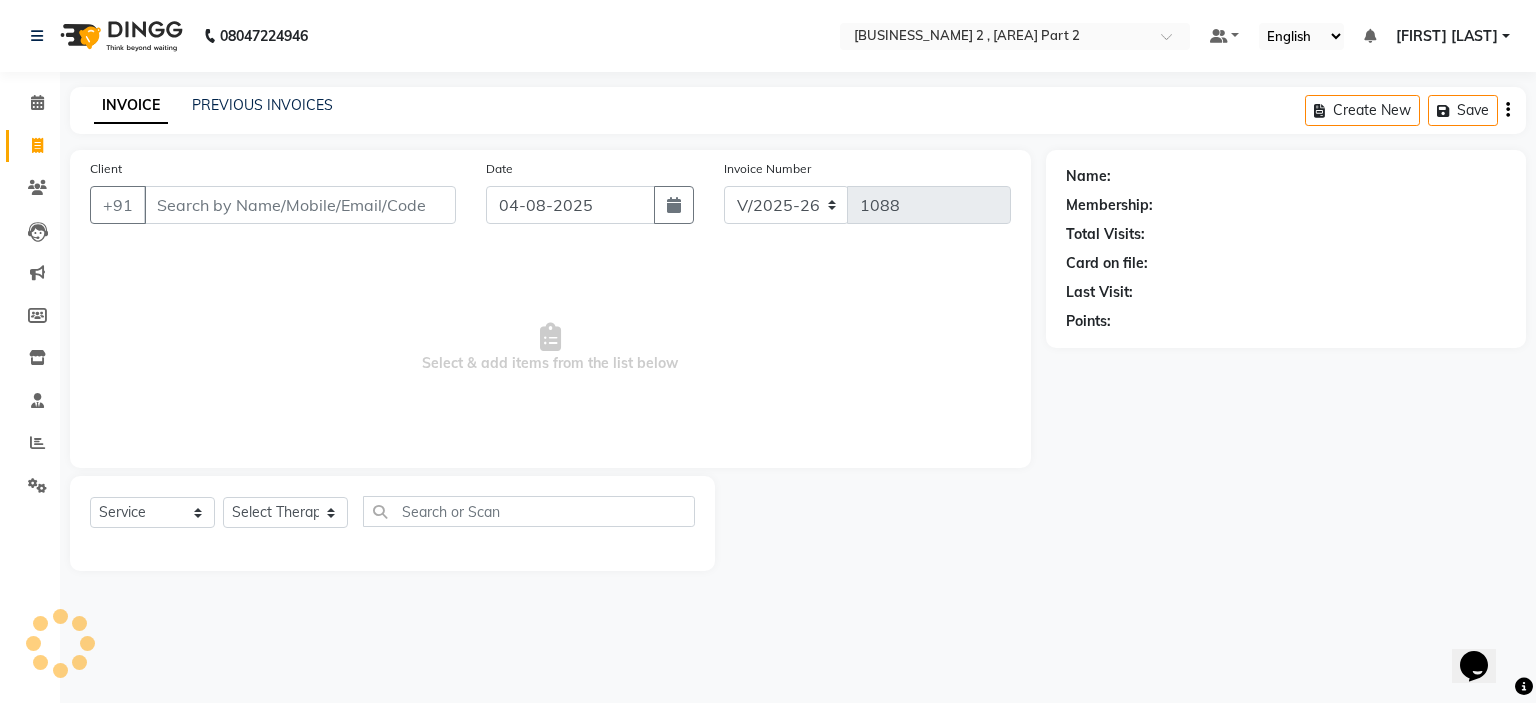 click on "INVOICE PREVIOUS INVOICES Create New   Save" 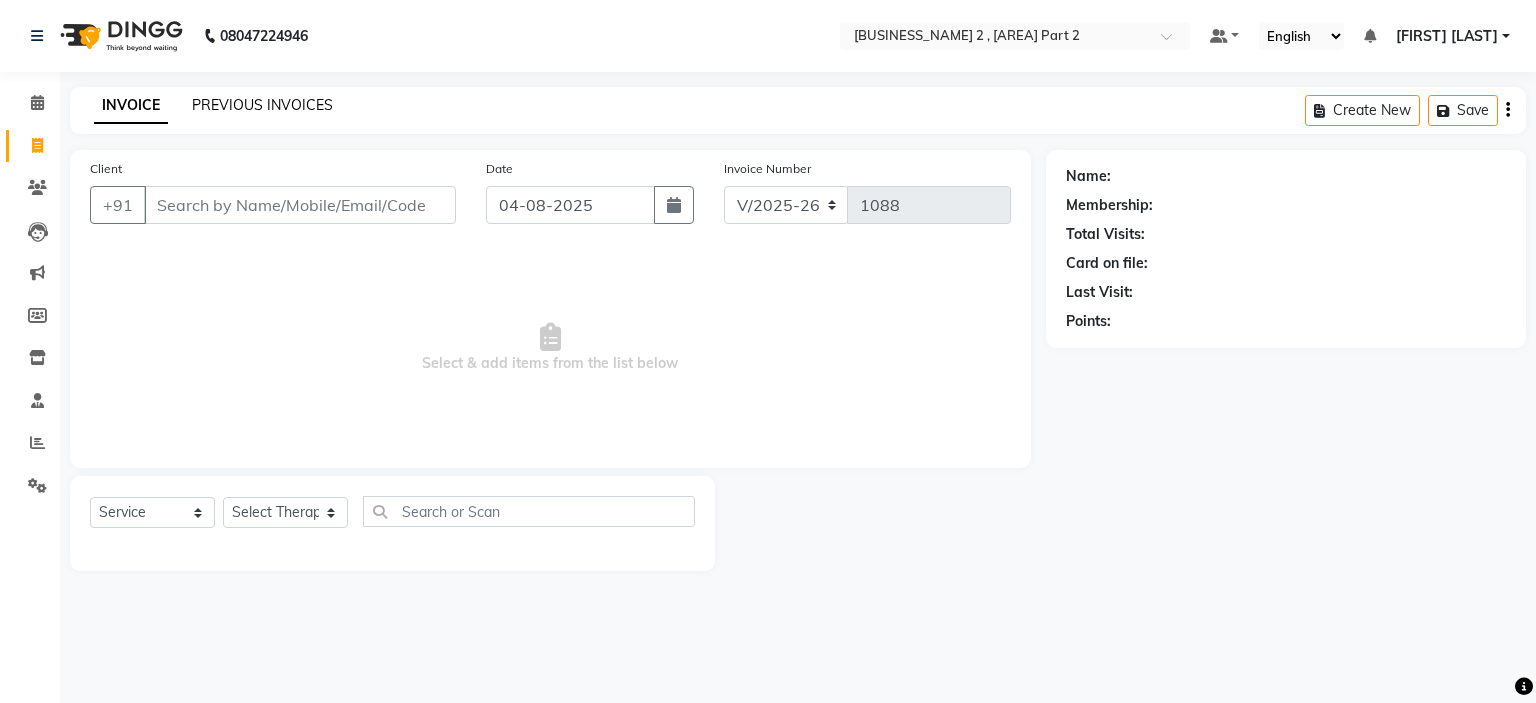 click on "PREVIOUS INVOICES" 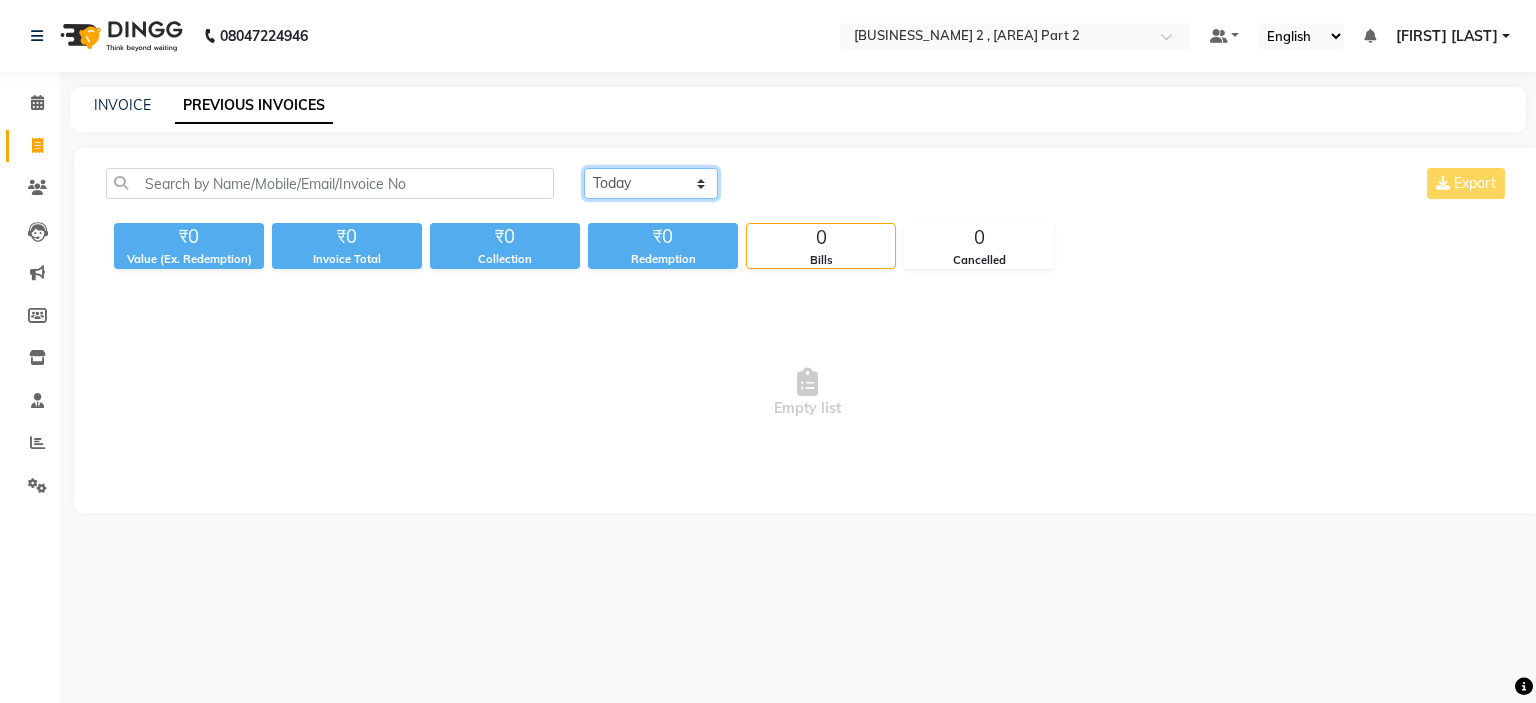 click on "Today Yesterday Custom Range" 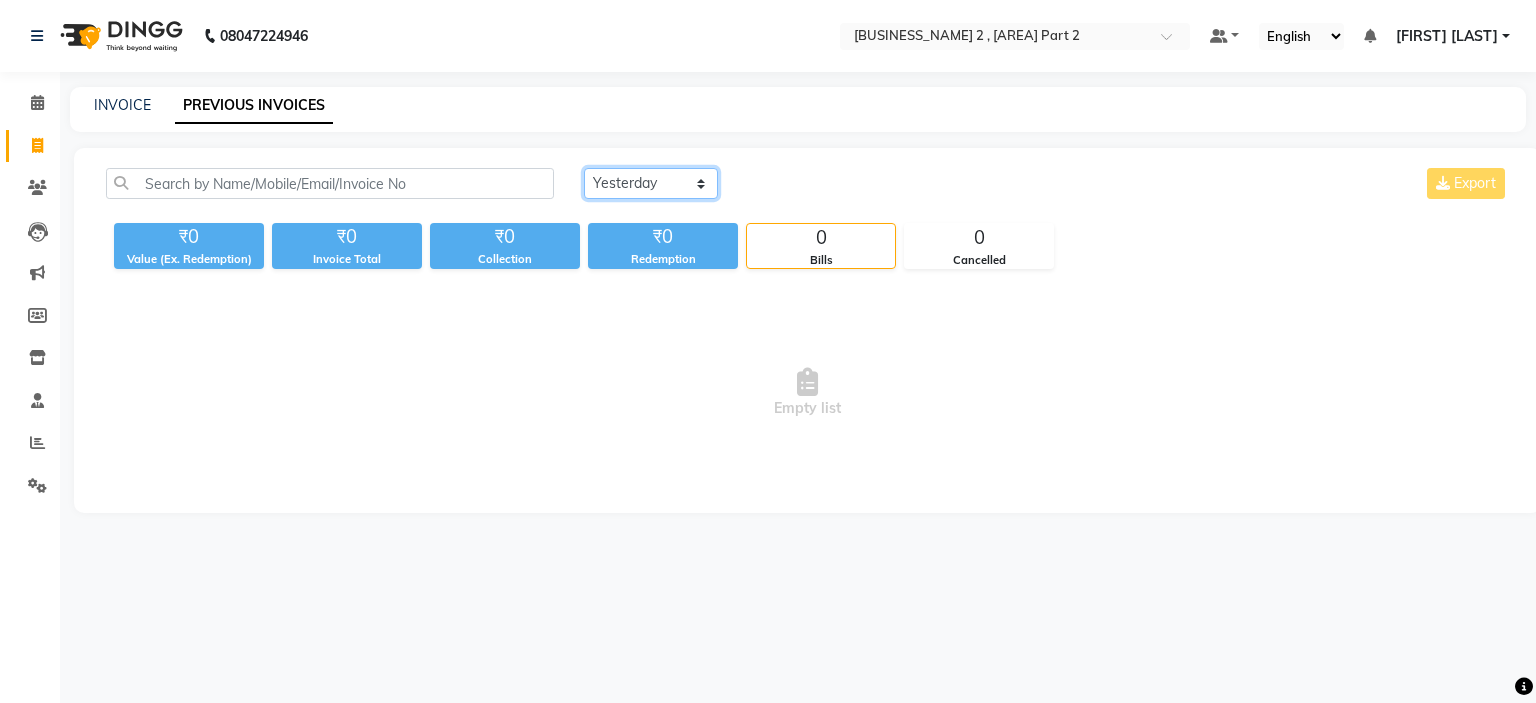 click on "Today Yesterday Custom Range" 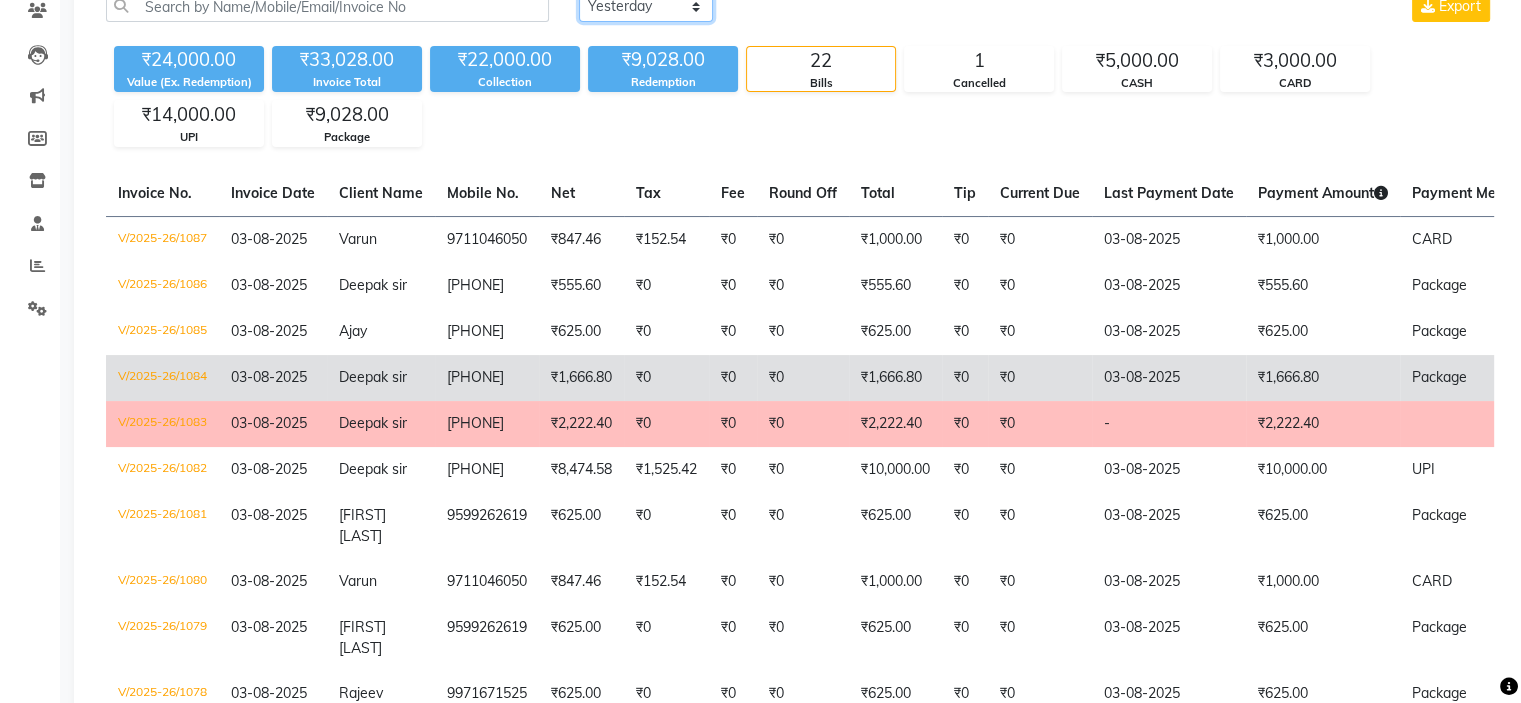 scroll, scrollTop: 156, scrollLeft: 0, axis: vertical 